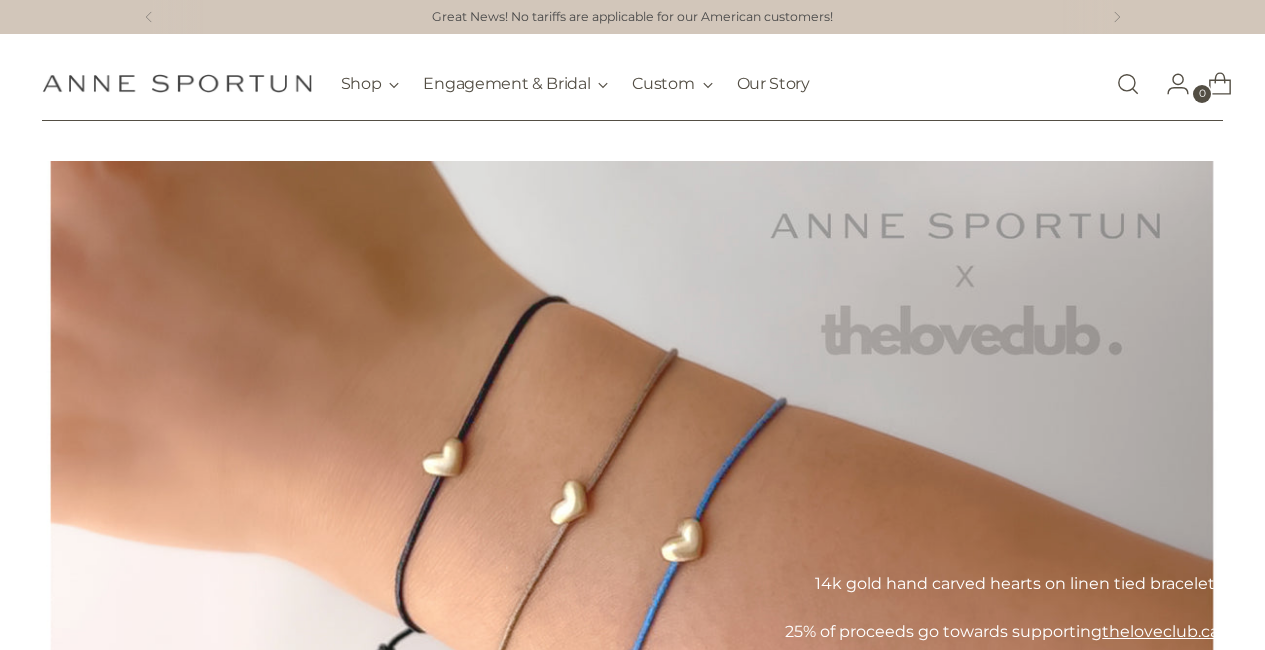 scroll, scrollTop: 0, scrollLeft: 0, axis: both 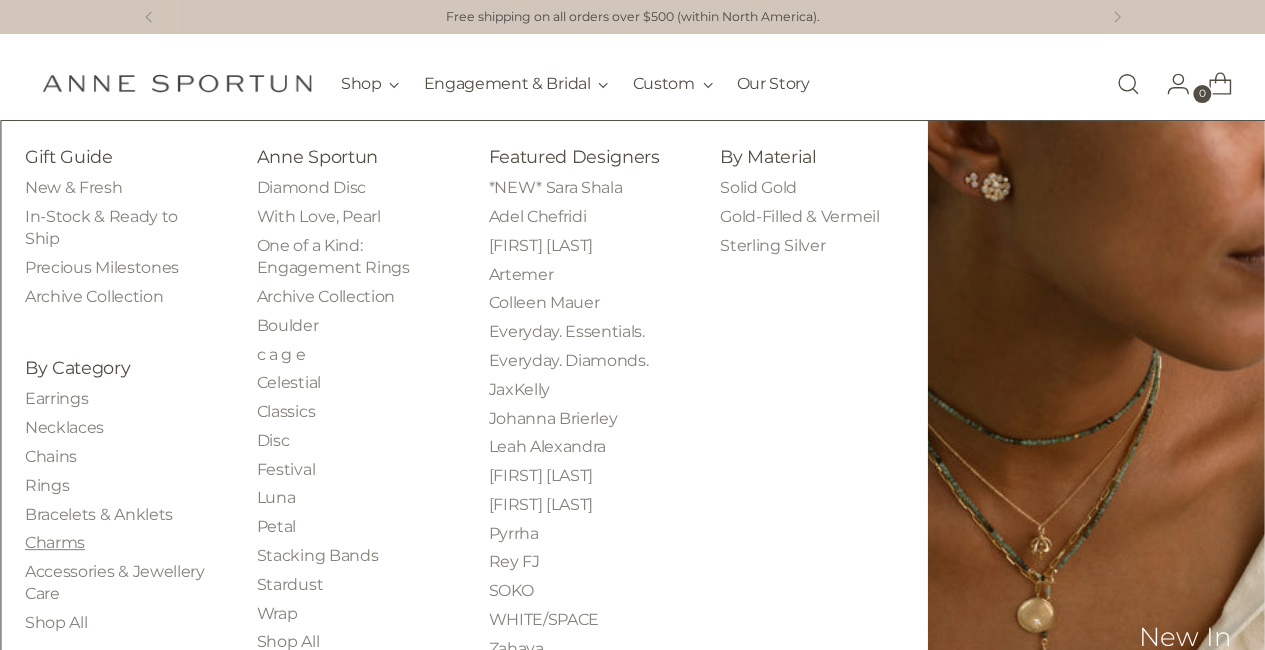 click on "Charms" at bounding box center (55, 542) 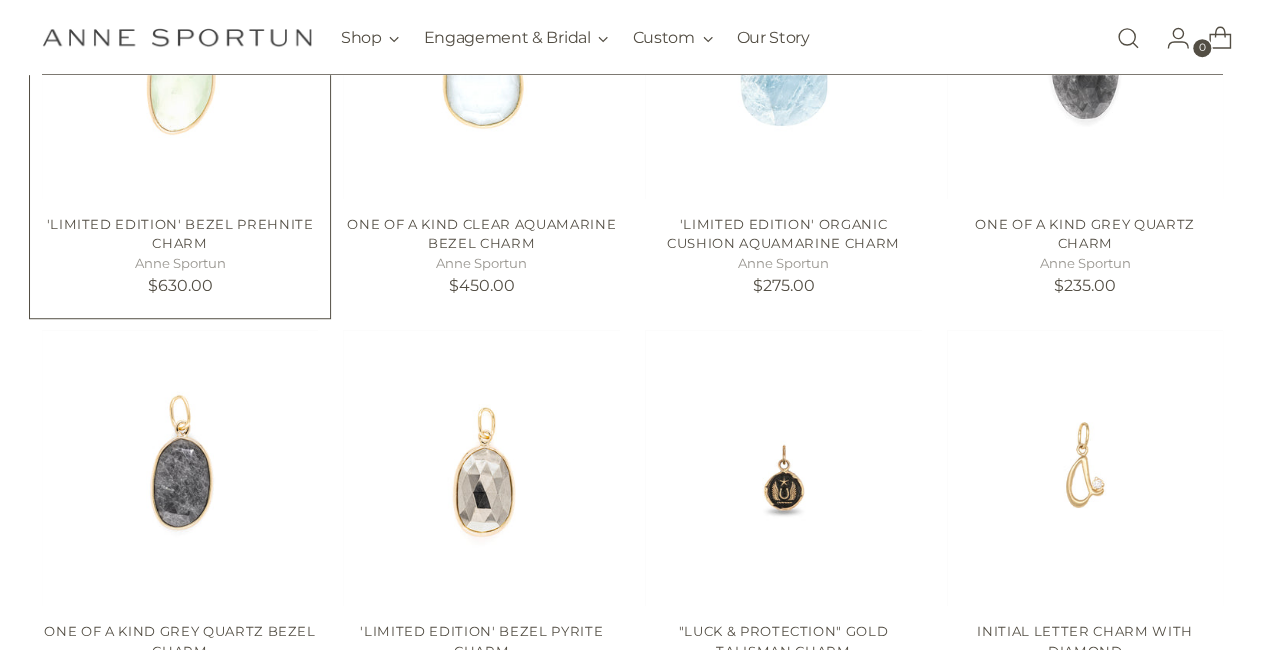 scroll, scrollTop: 700, scrollLeft: 0, axis: vertical 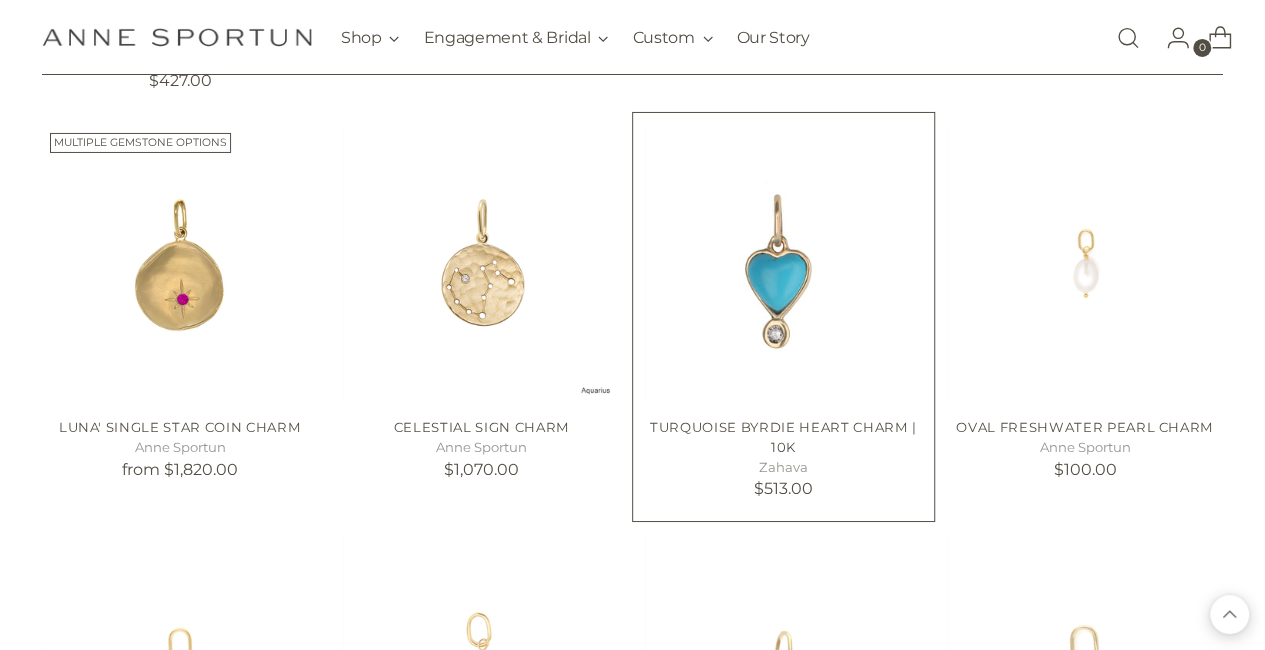 click at bounding box center (0, 0) 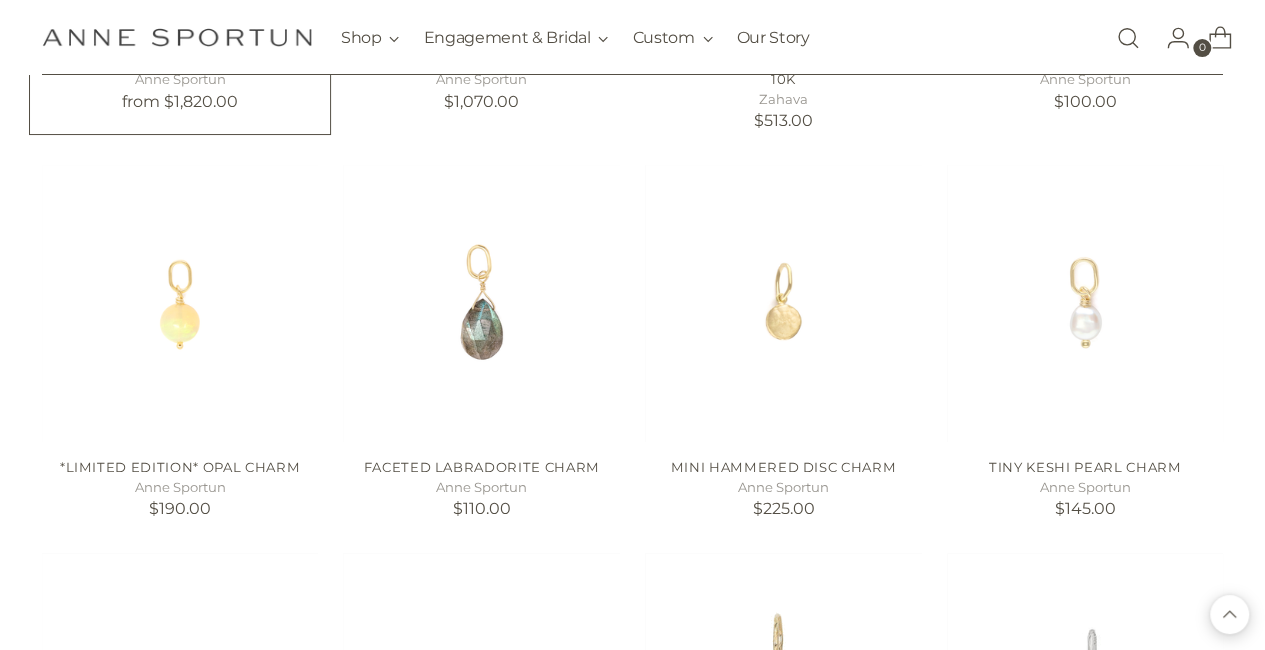 scroll, scrollTop: 7670, scrollLeft: 0, axis: vertical 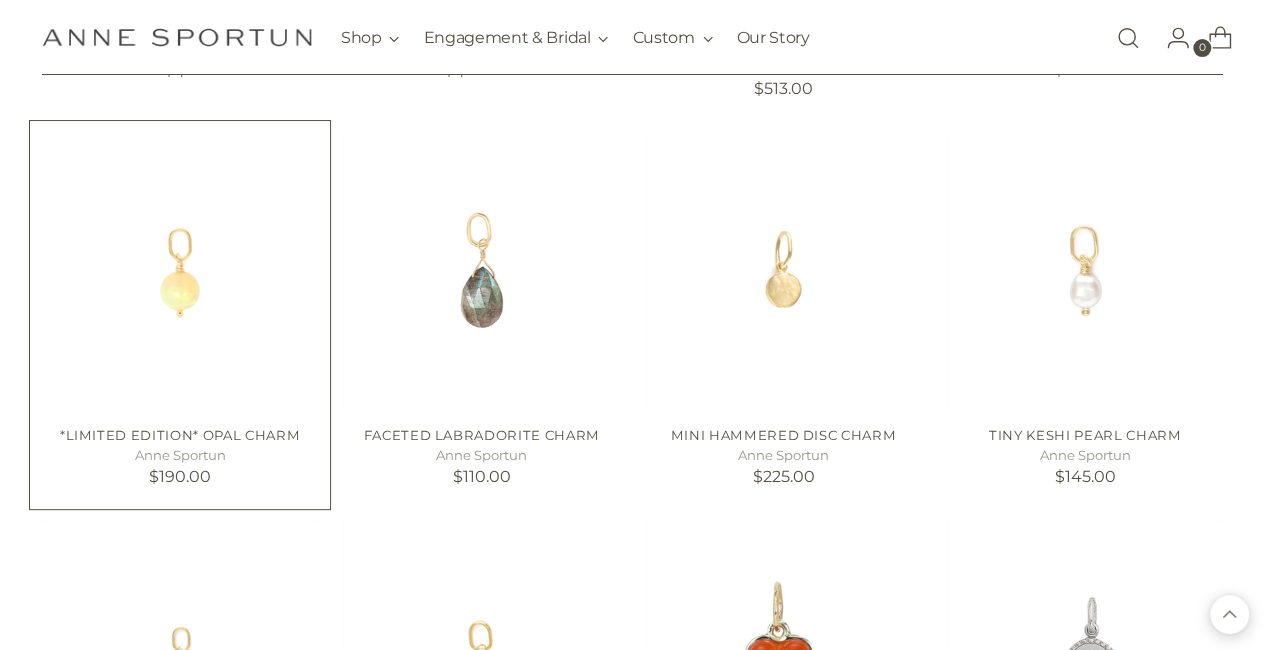 click at bounding box center [0, 0] 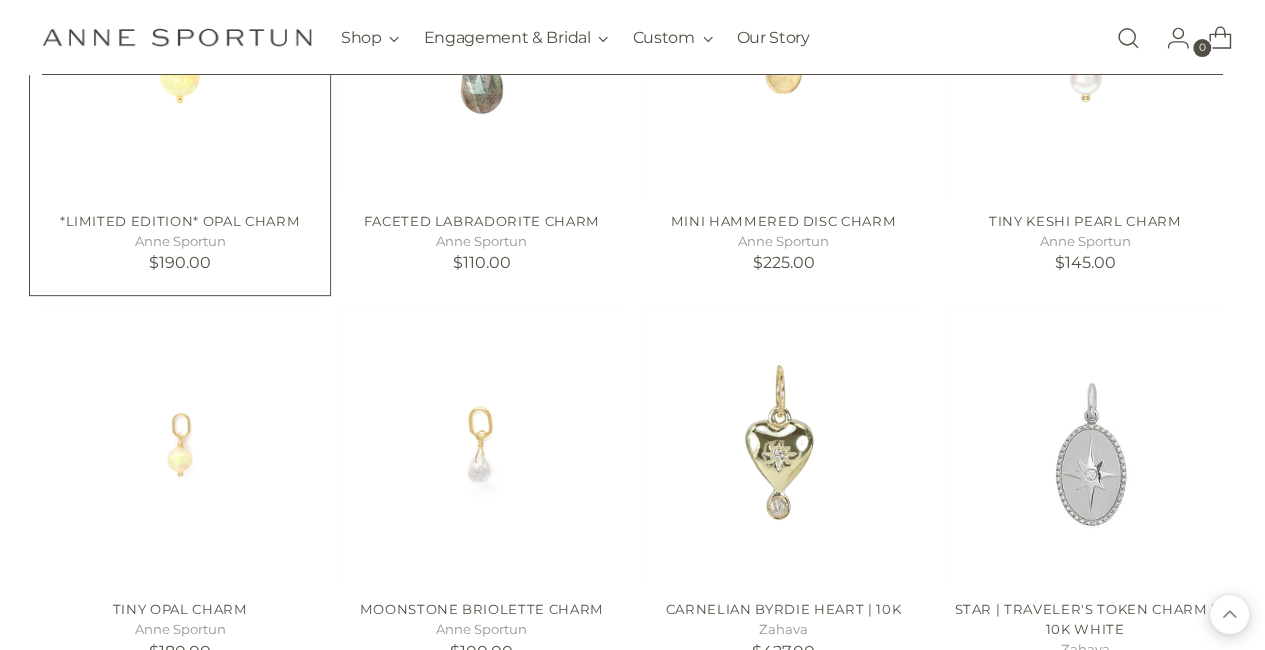 scroll, scrollTop: 7970, scrollLeft: 0, axis: vertical 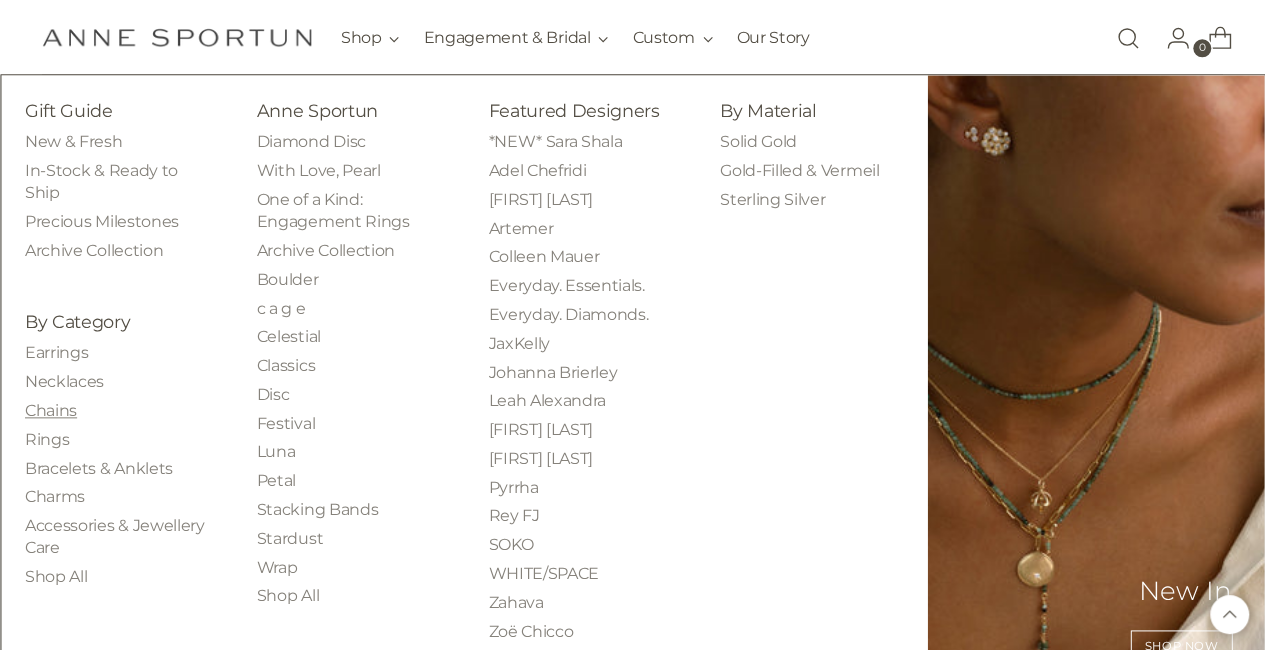 click on "Chains" at bounding box center (51, 410) 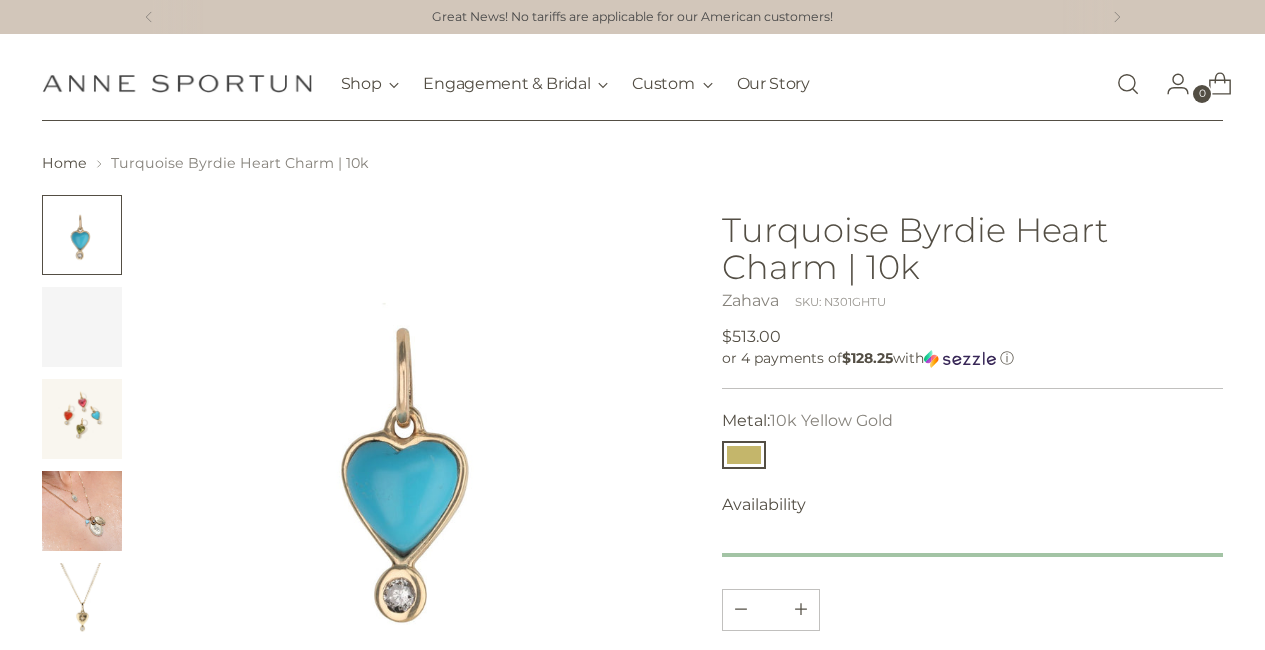 scroll, scrollTop: 0, scrollLeft: 0, axis: both 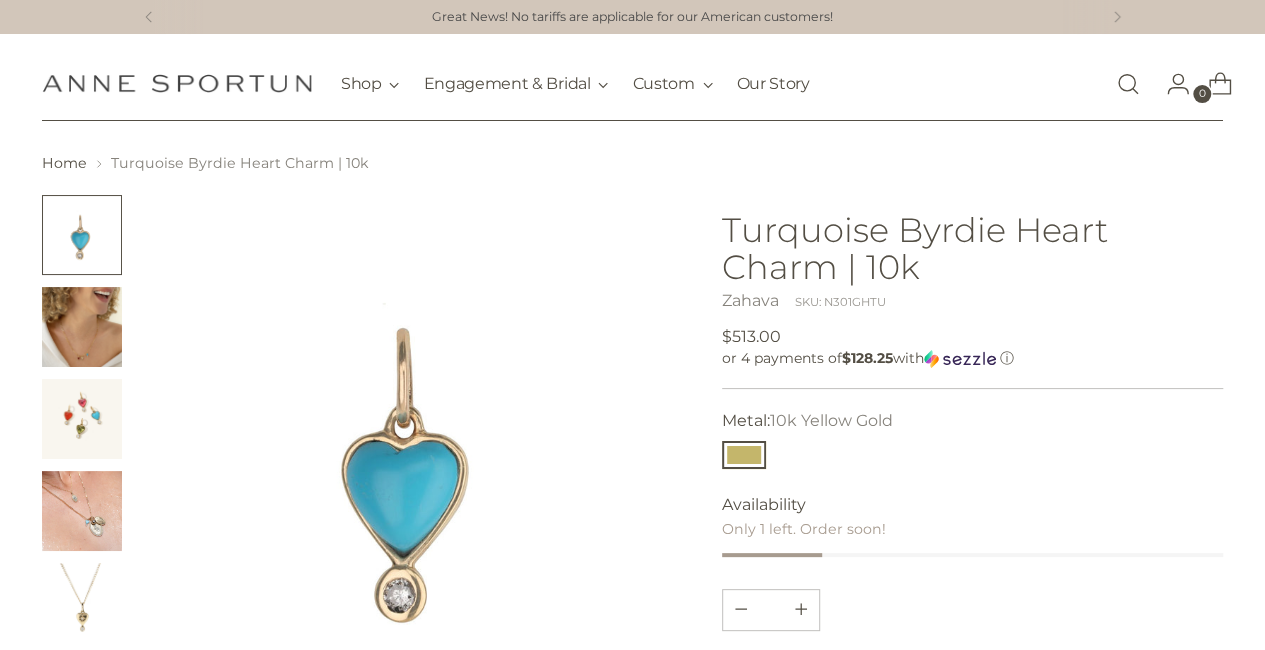 click at bounding box center [82, 327] 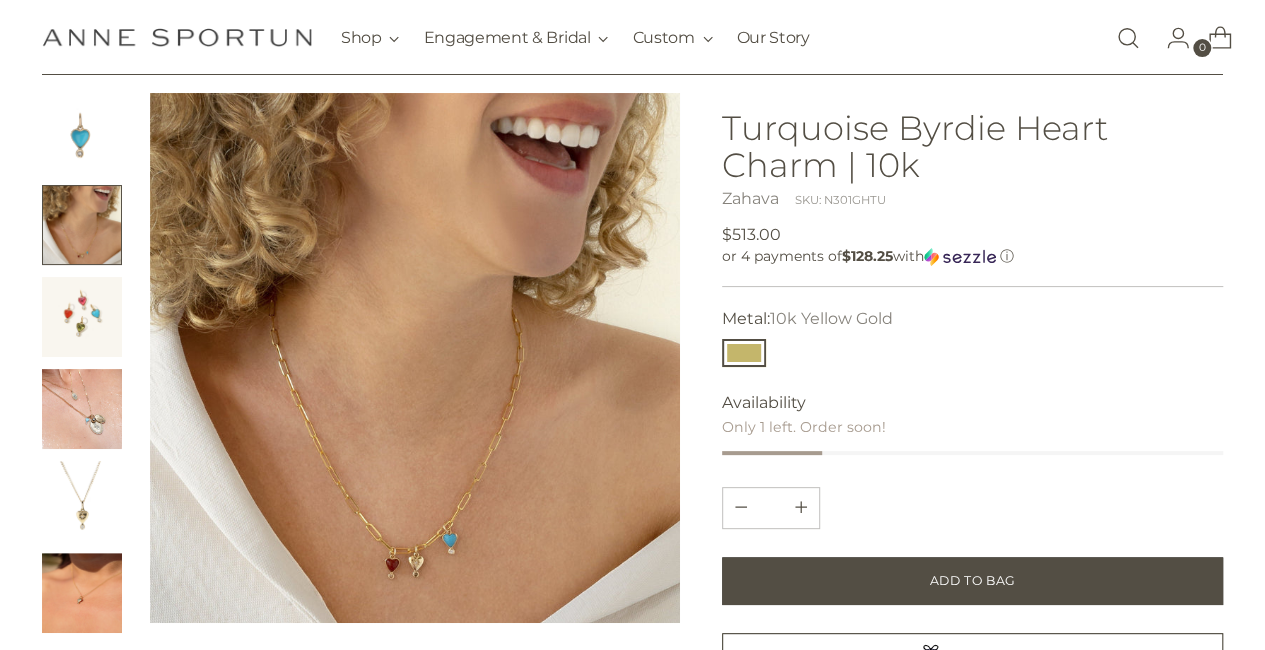 scroll, scrollTop: 200, scrollLeft: 0, axis: vertical 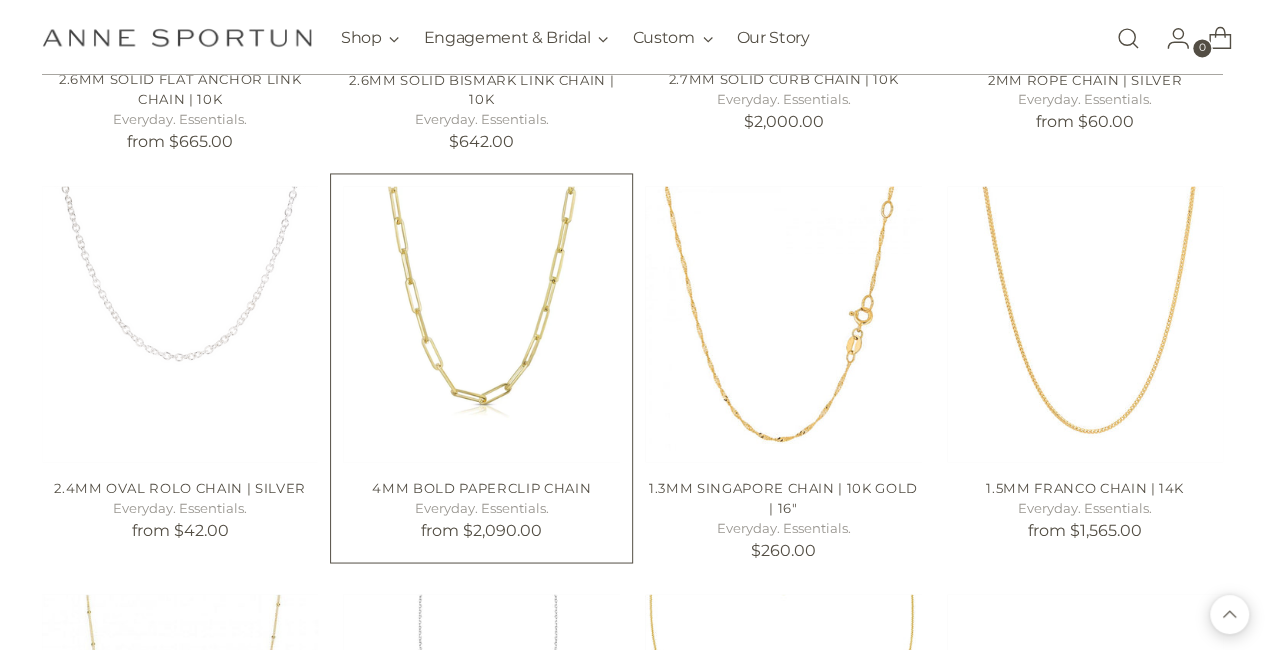 click at bounding box center (0, 0) 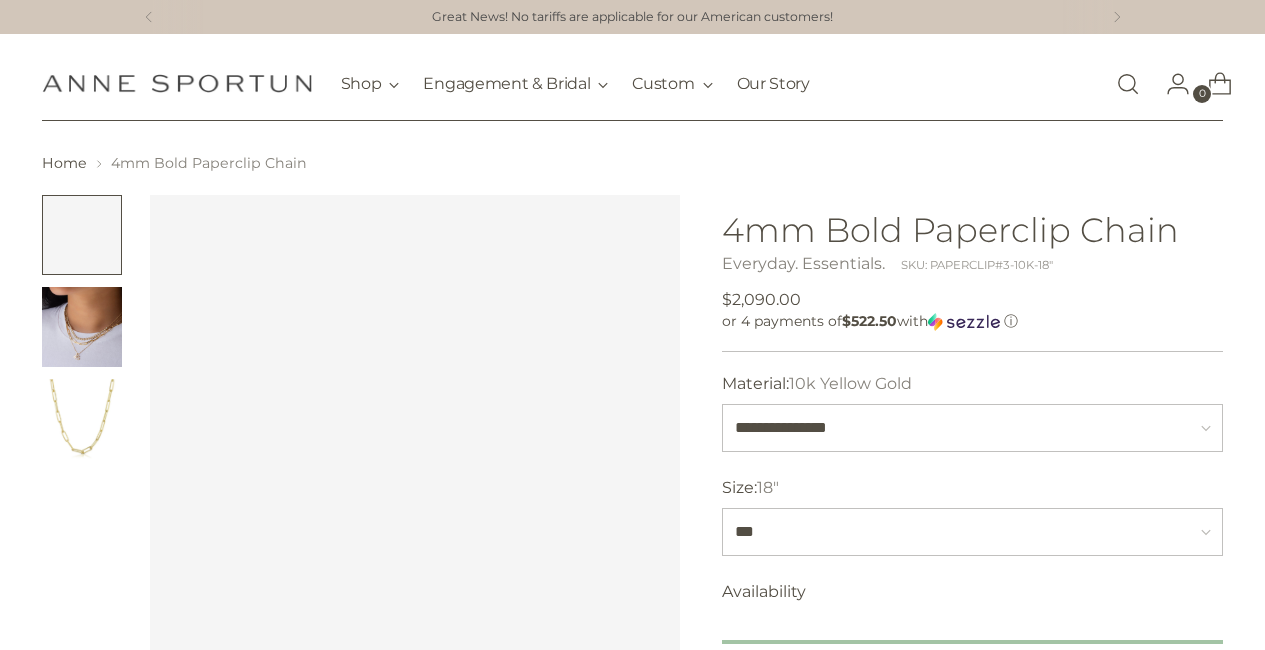 scroll, scrollTop: 0, scrollLeft: 0, axis: both 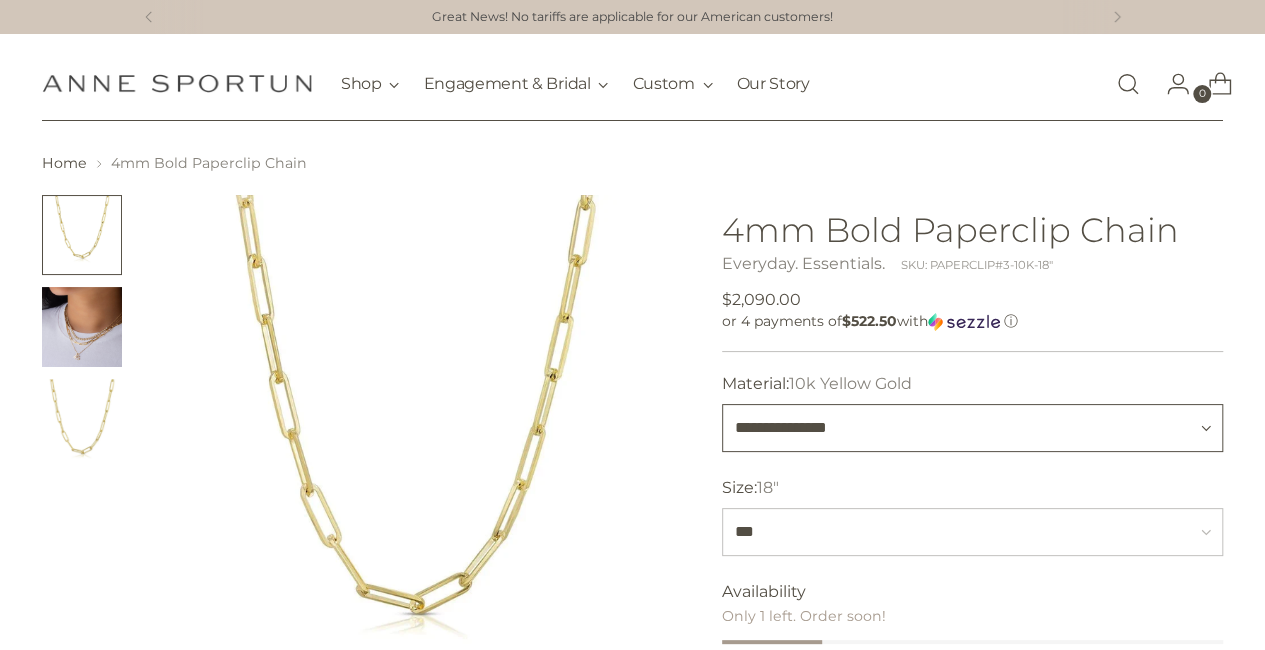 click on "**********" at bounding box center (973, 428) 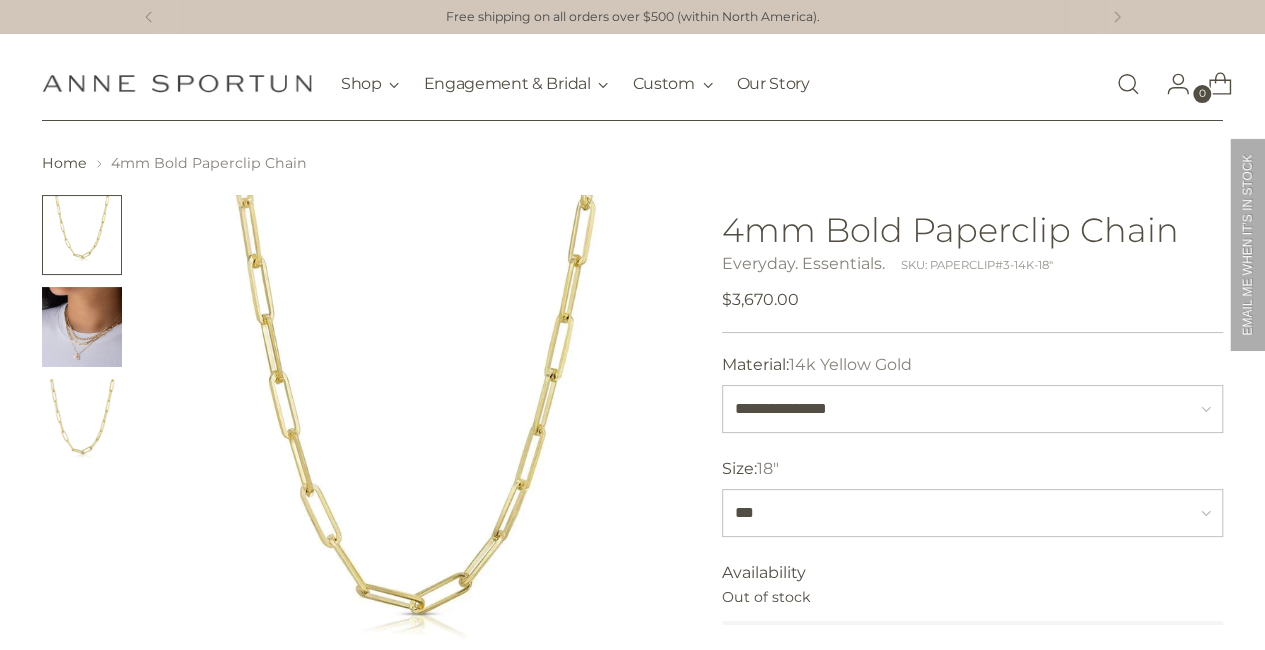 click at bounding box center (82, 327) 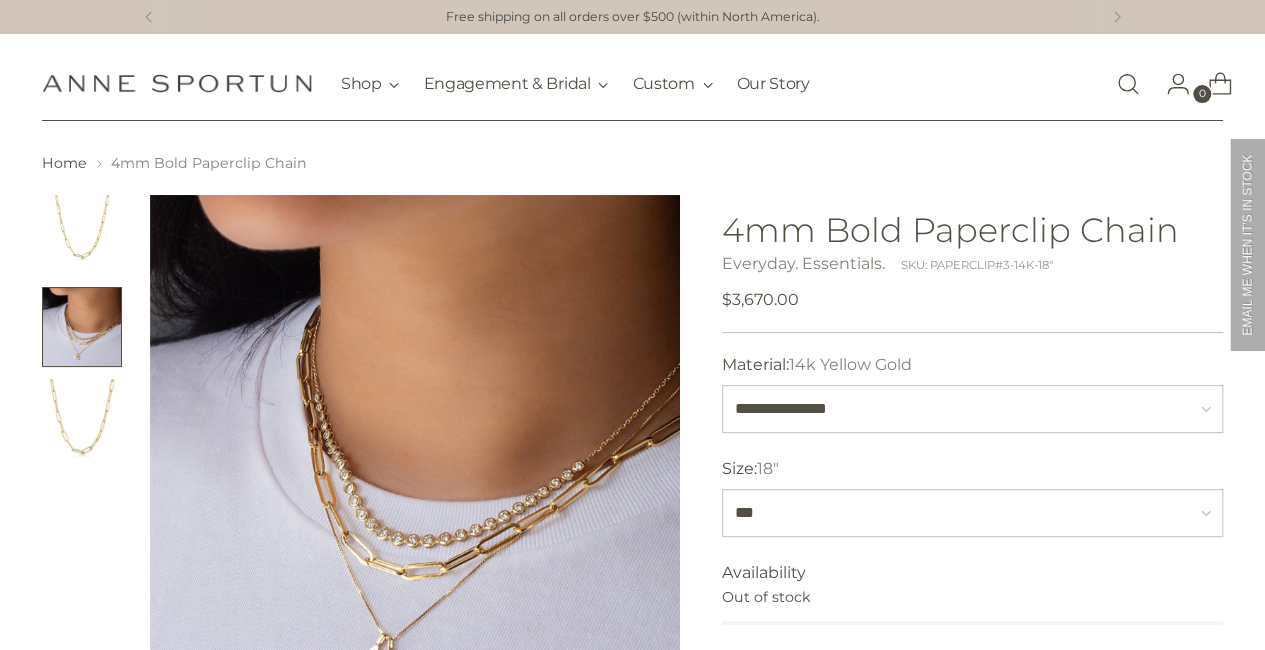scroll, scrollTop: 100, scrollLeft: 0, axis: vertical 